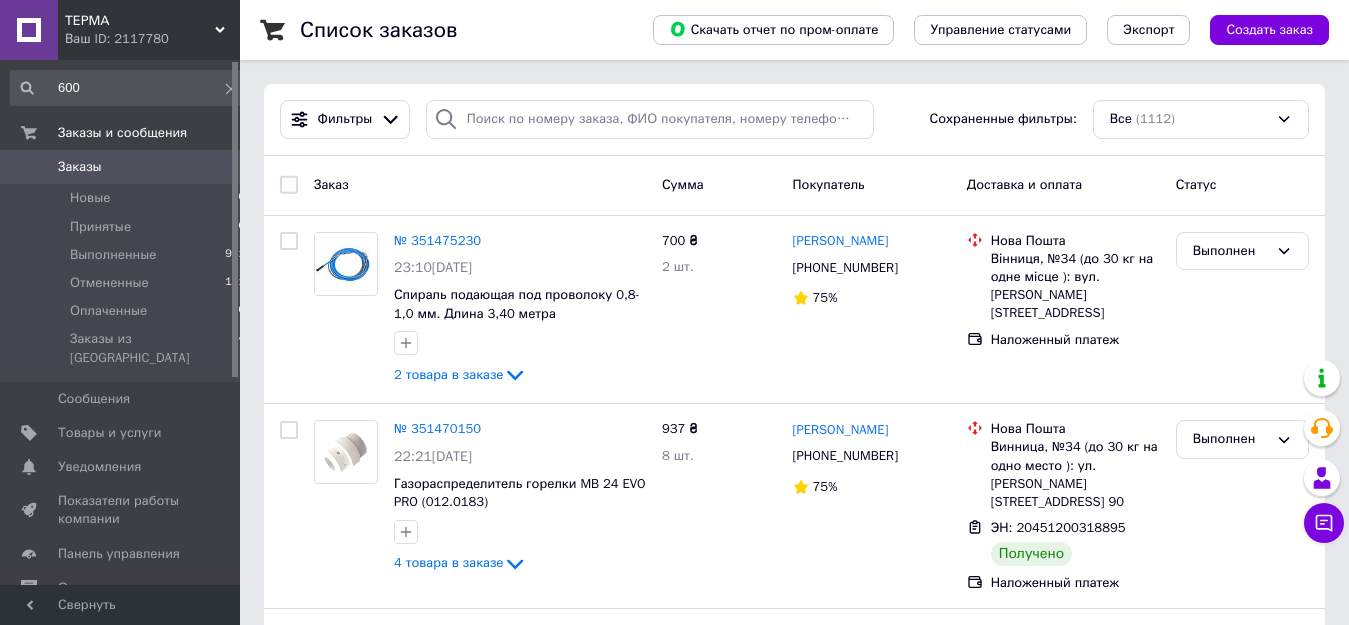 scroll, scrollTop: 0, scrollLeft: 0, axis: both 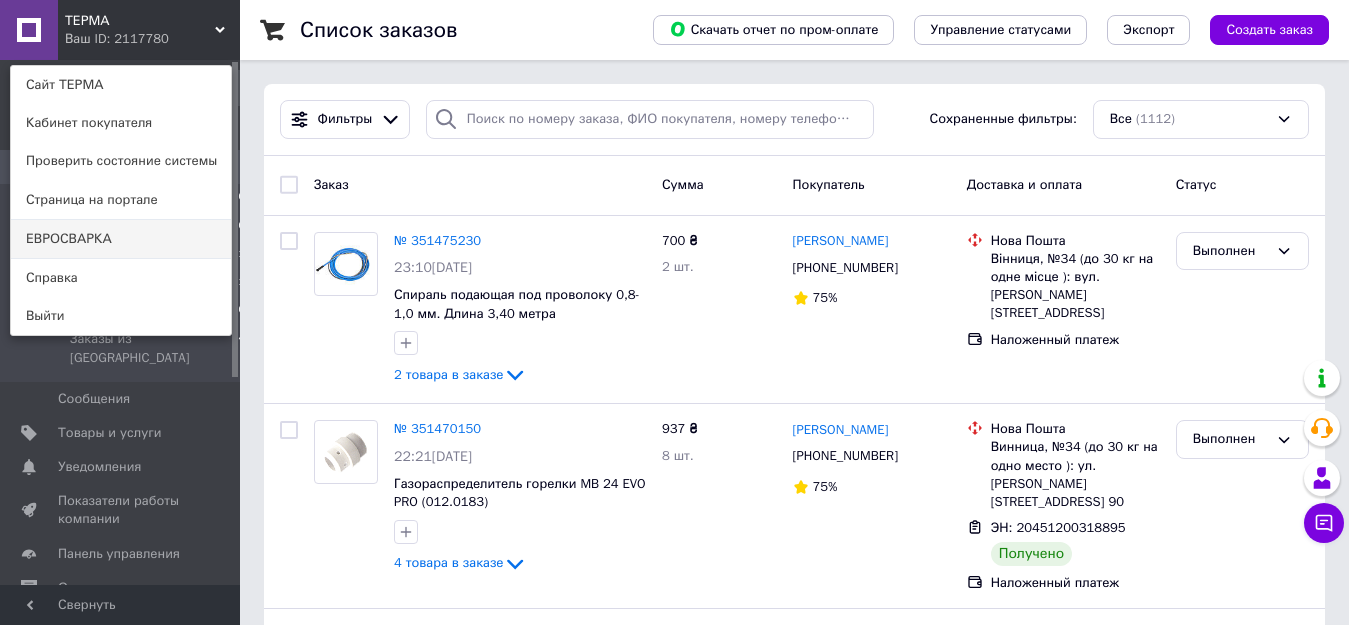 click on "ЕВРОСВАРКА" at bounding box center (121, 239) 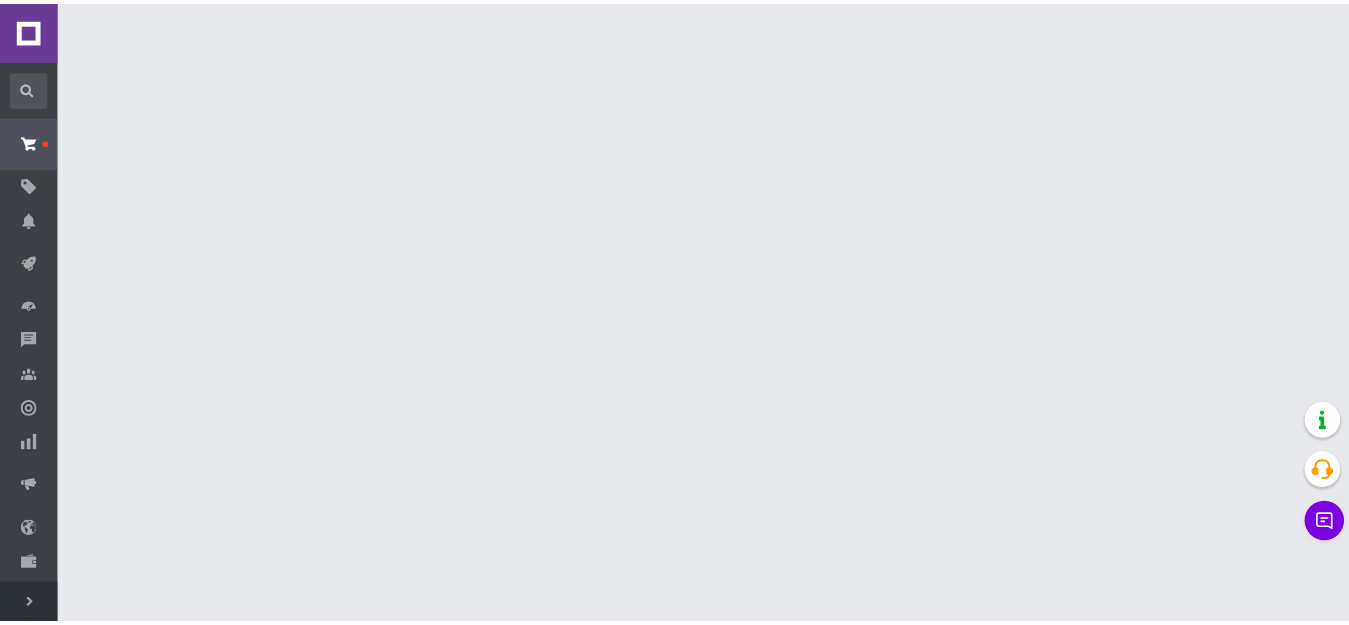 scroll, scrollTop: 0, scrollLeft: 0, axis: both 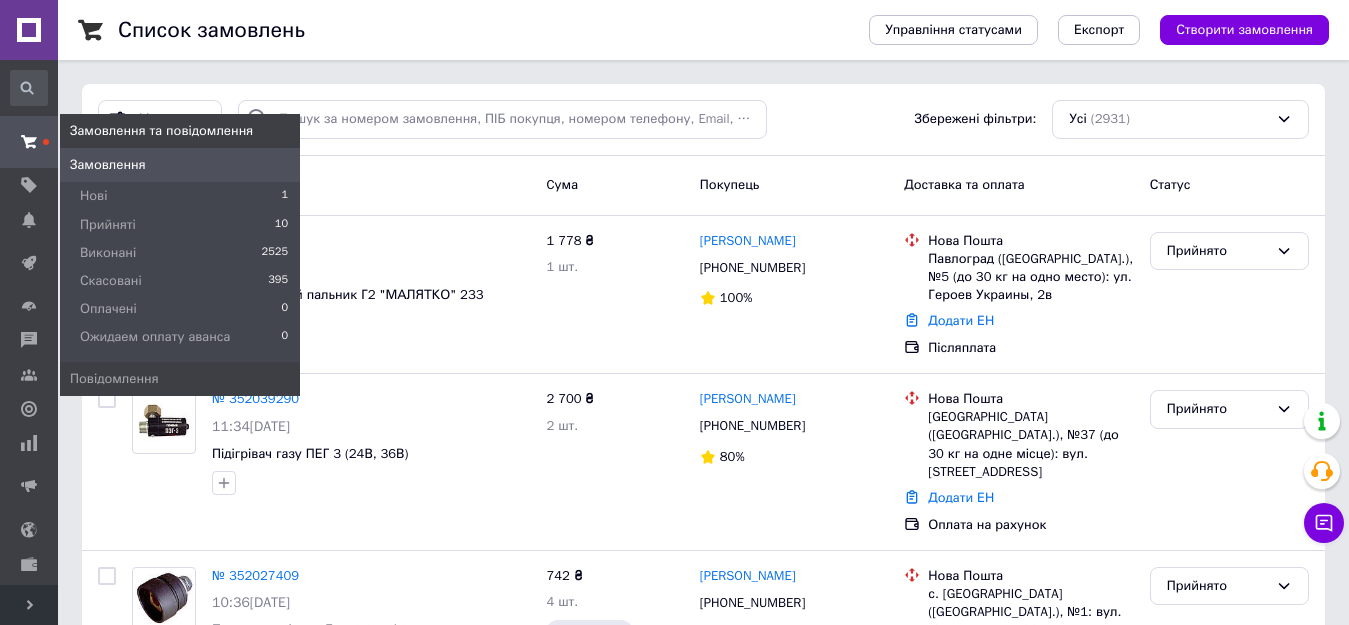 click at bounding box center [29, 142] 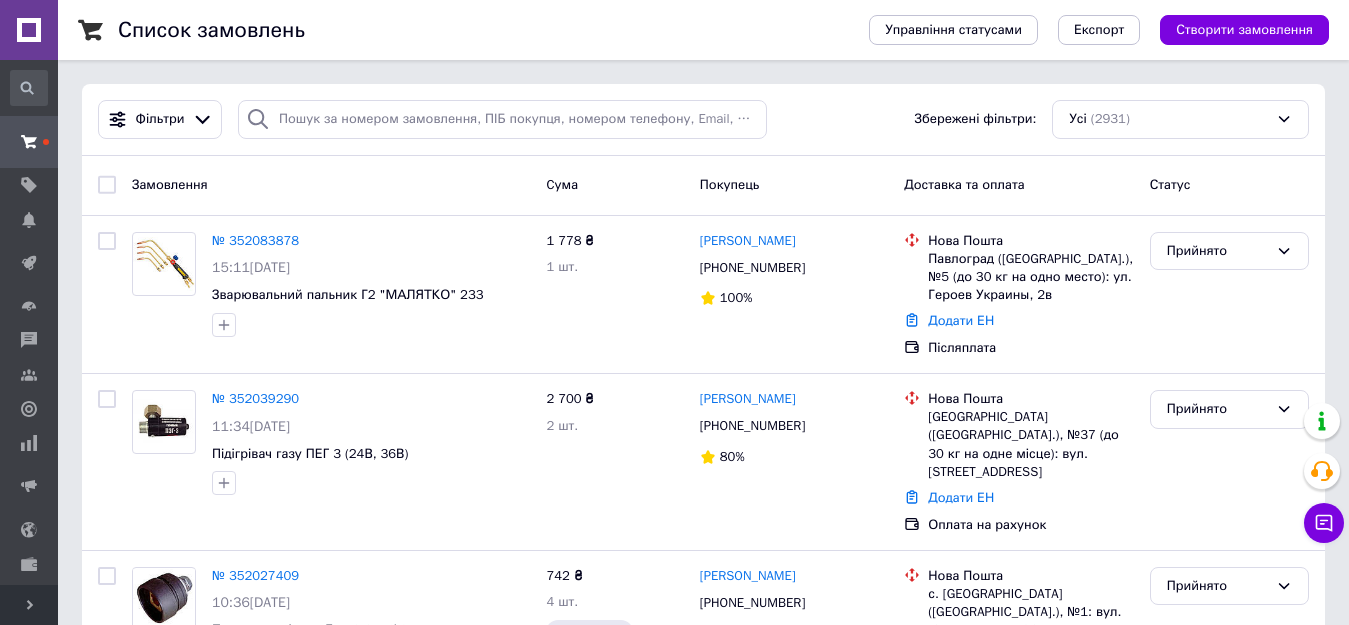 click 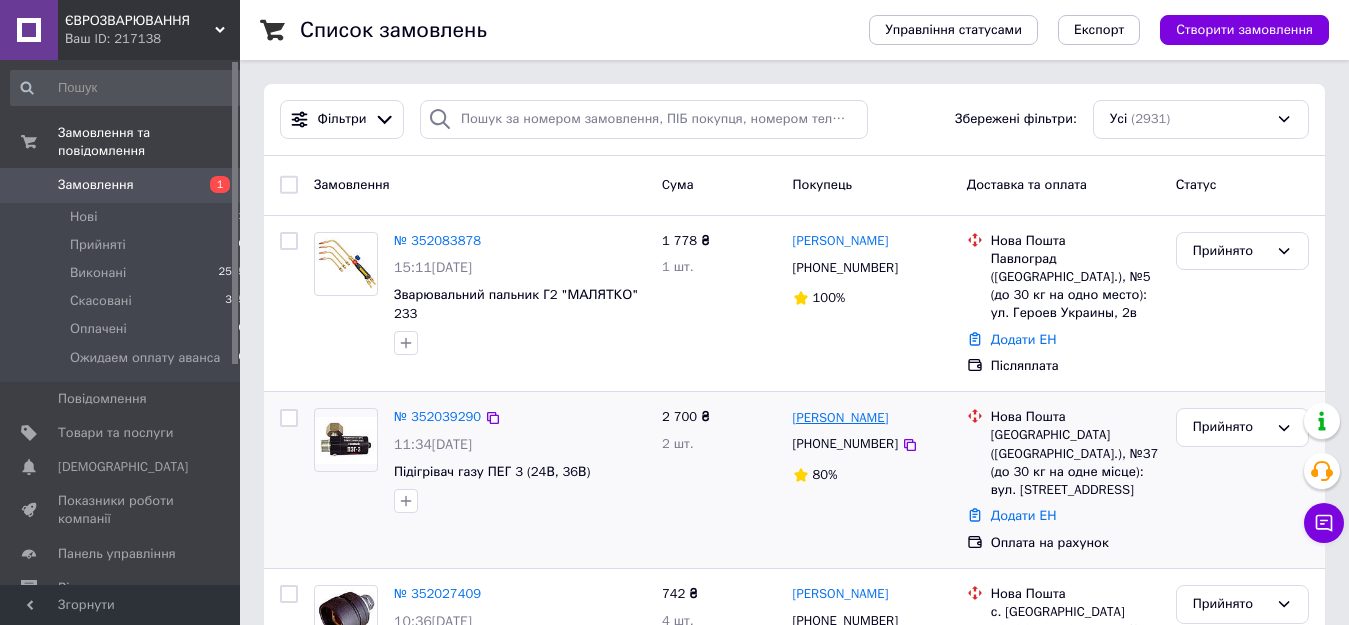 scroll, scrollTop: 136, scrollLeft: 0, axis: vertical 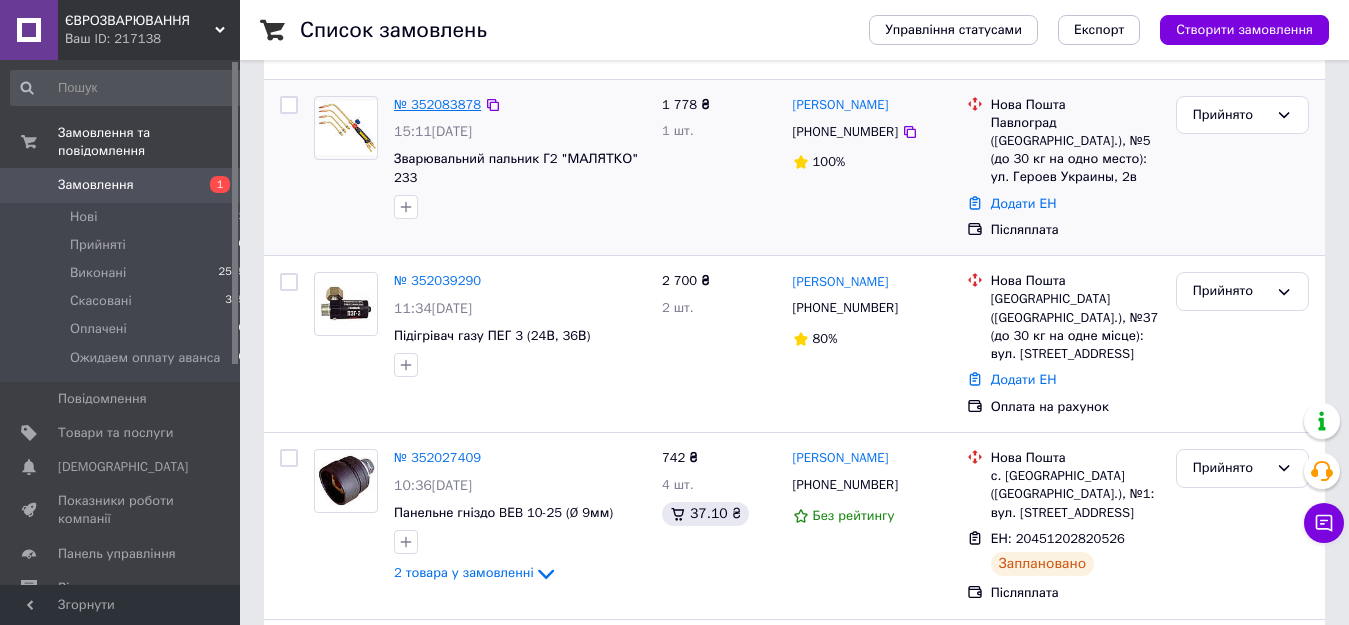 click on "№ 352083878" at bounding box center [437, 104] 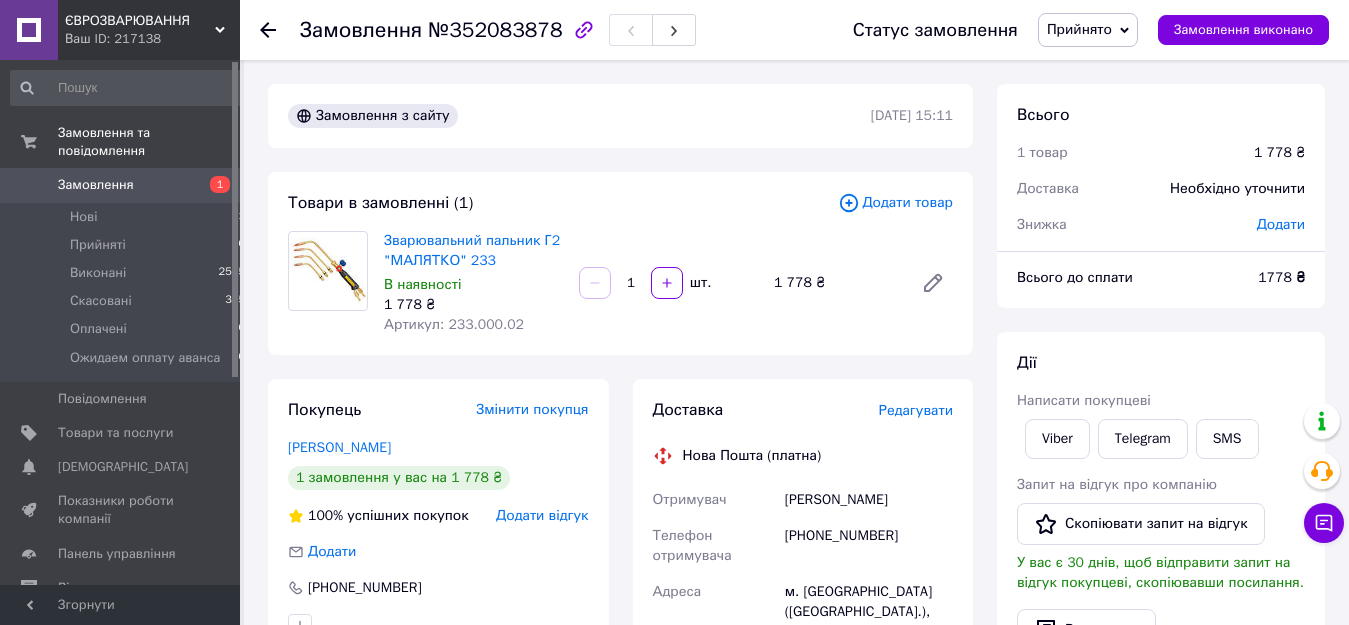 scroll, scrollTop: 136, scrollLeft: 0, axis: vertical 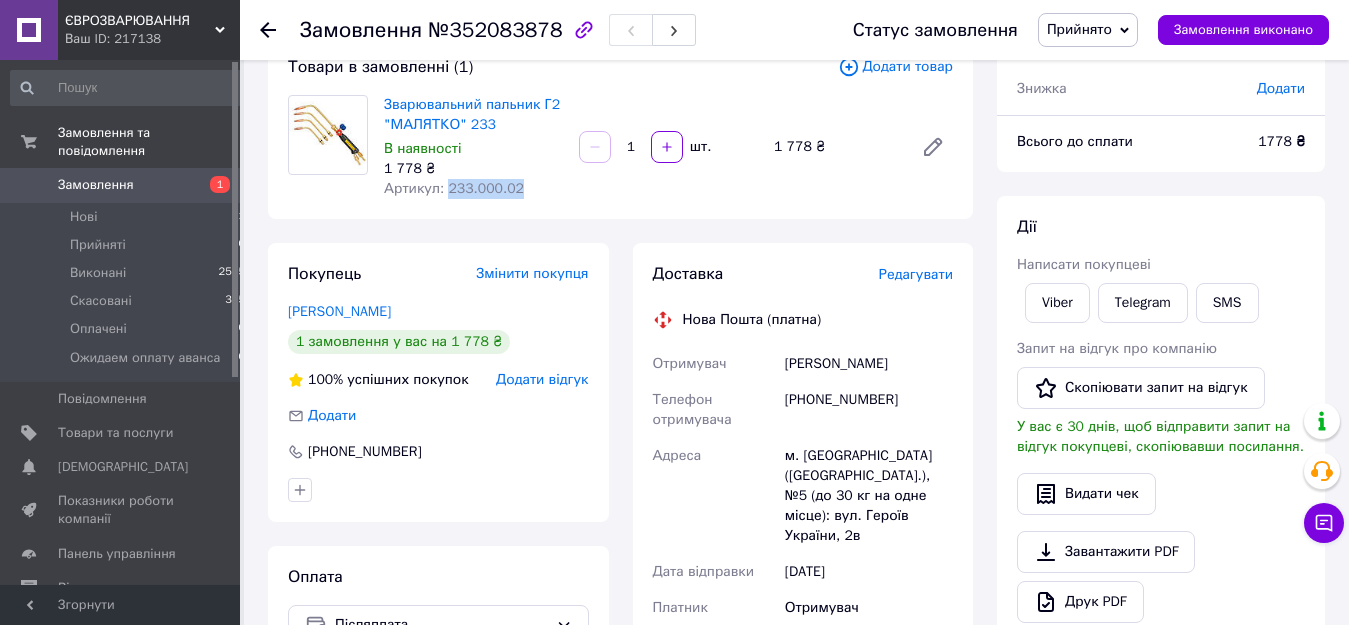 drag, startPoint x: 502, startPoint y: 190, endPoint x: 444, endPoint y: 191, distance: 58.00862 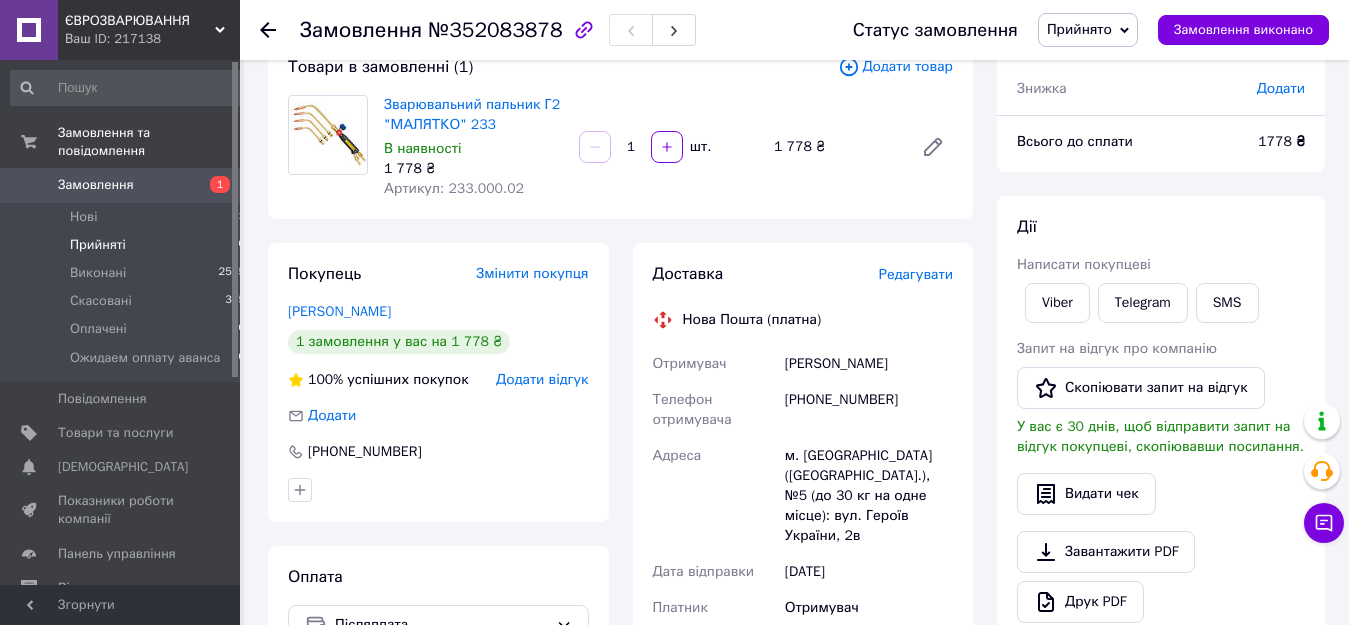 click on "Прийняті 10" at bounding box center [128, 245] 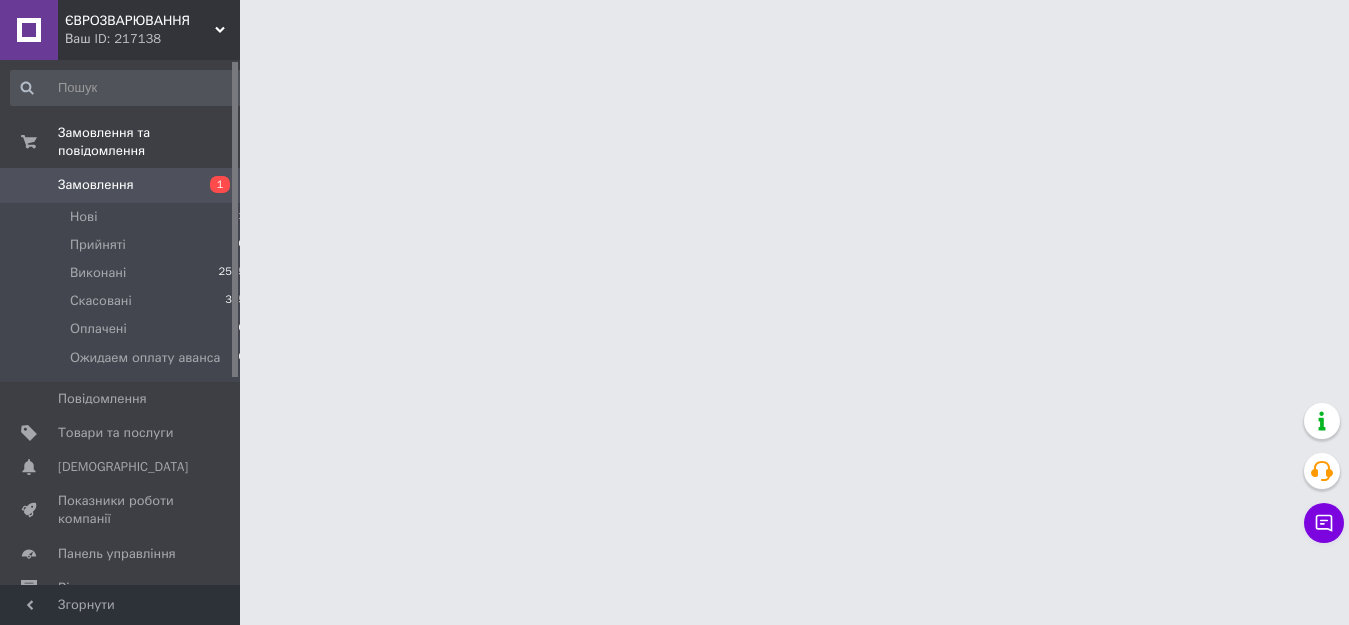 scroll, scrollTop: 0, scrollLeft: 0, axis: both 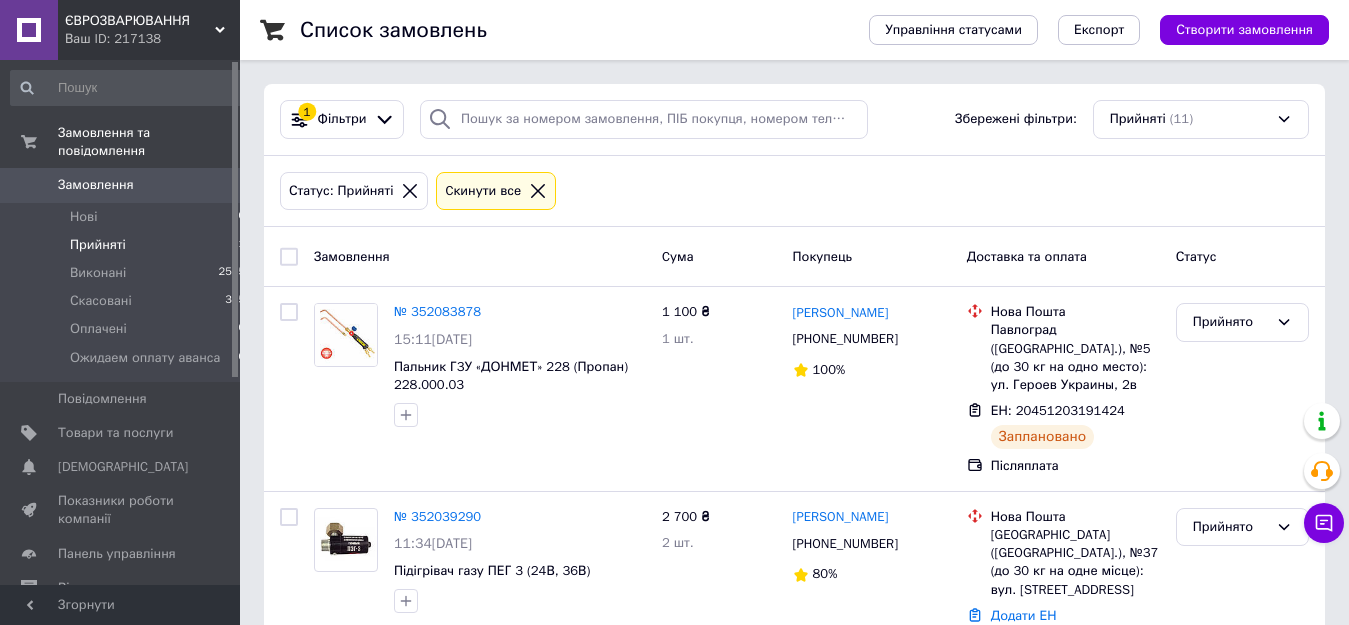 click on "Замовлення" at bounding box center (96, 185) 